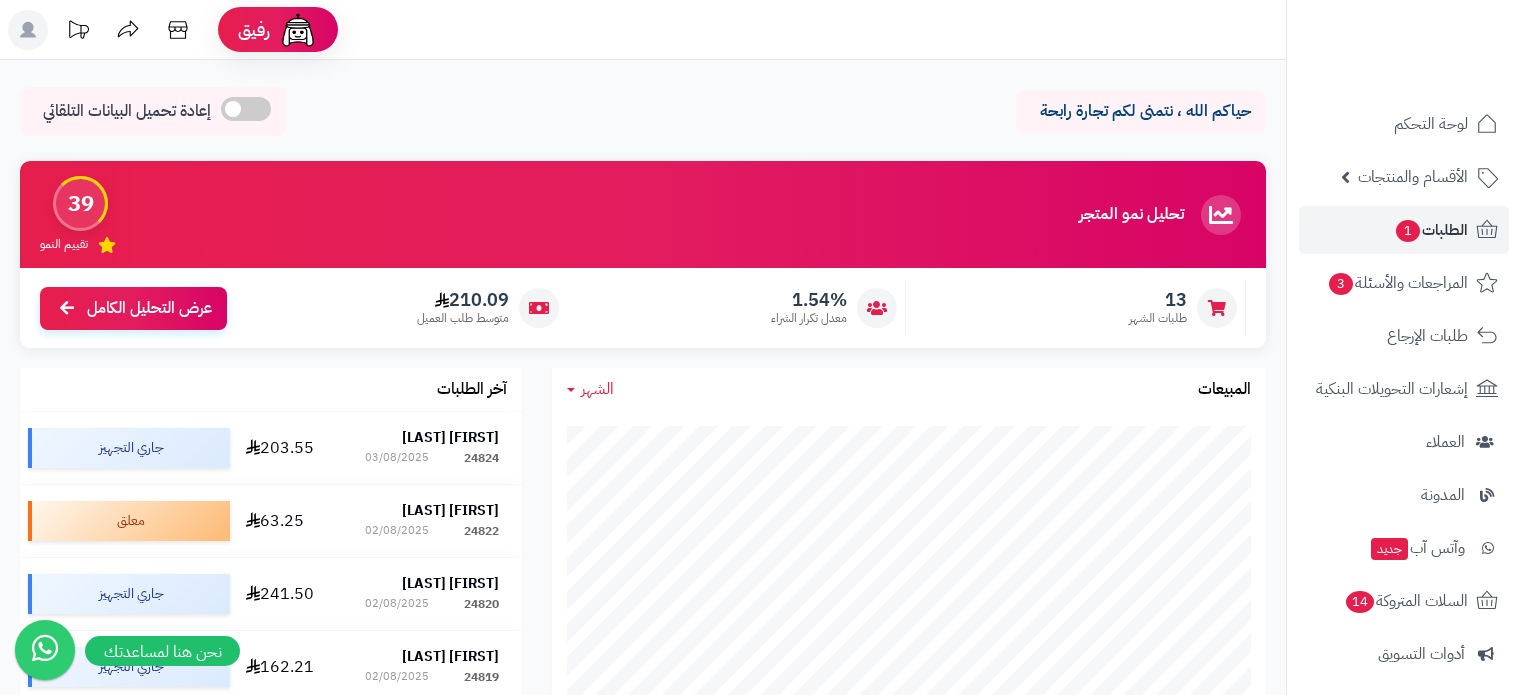 scroll, scrollTop: 0, scrollLeft: 0, axis: both 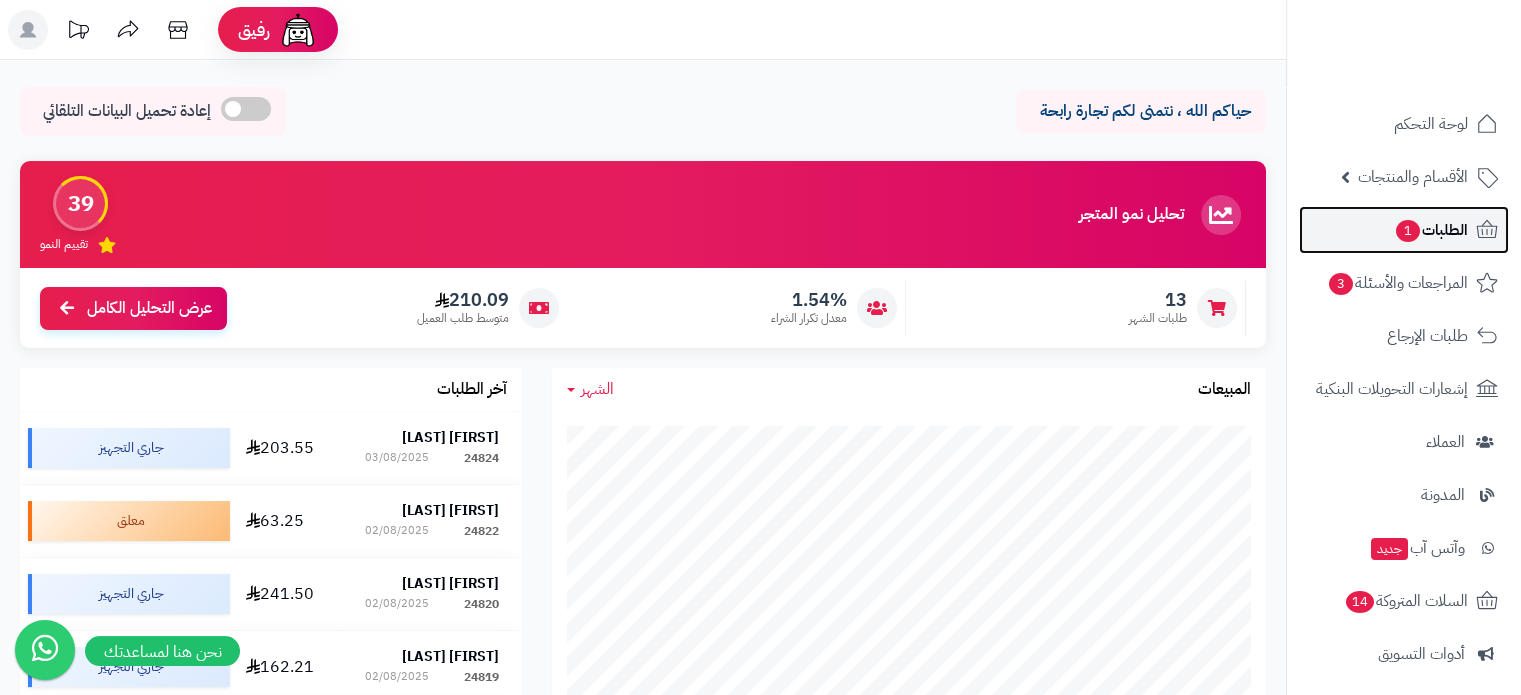 click on "الطلبات  1" at bounding box center (1431, 230) 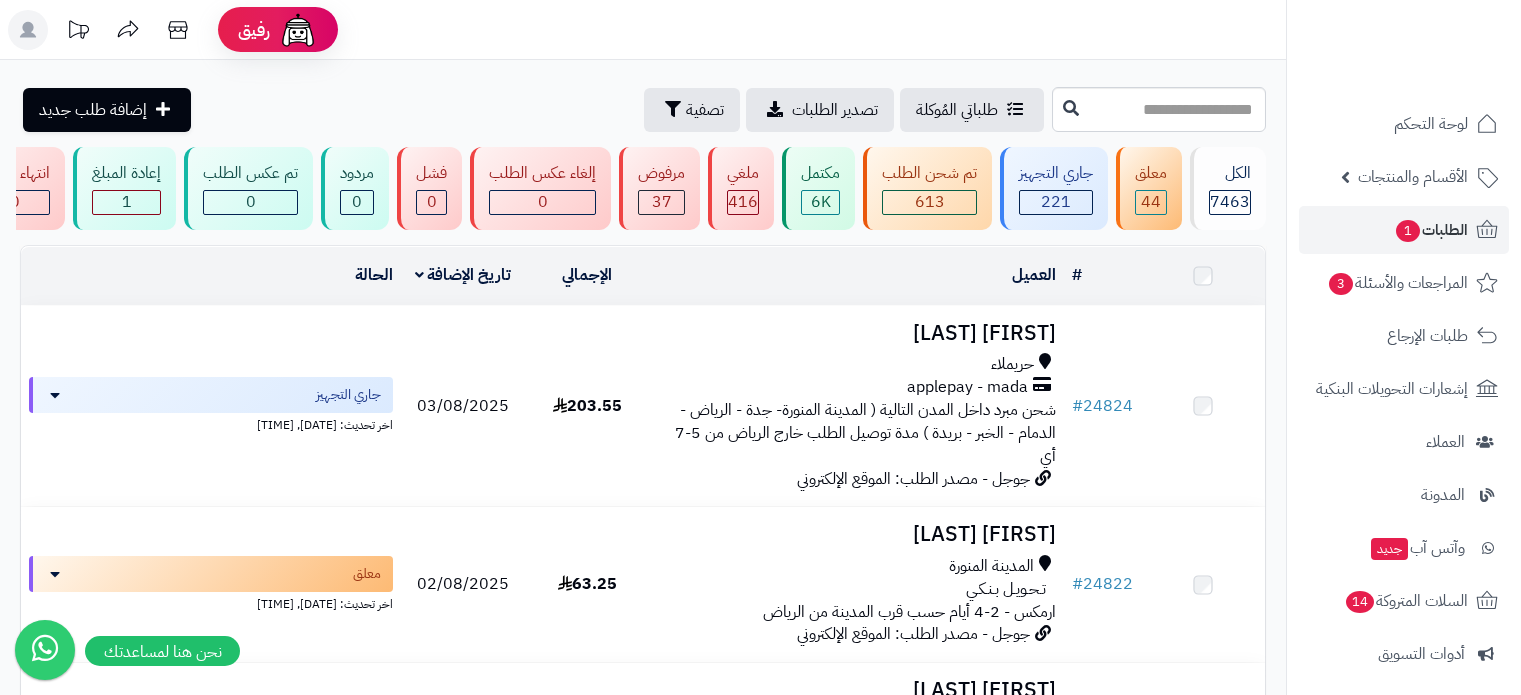 scroll, scrollTop: 0, scrollLeft: 0, axis: both 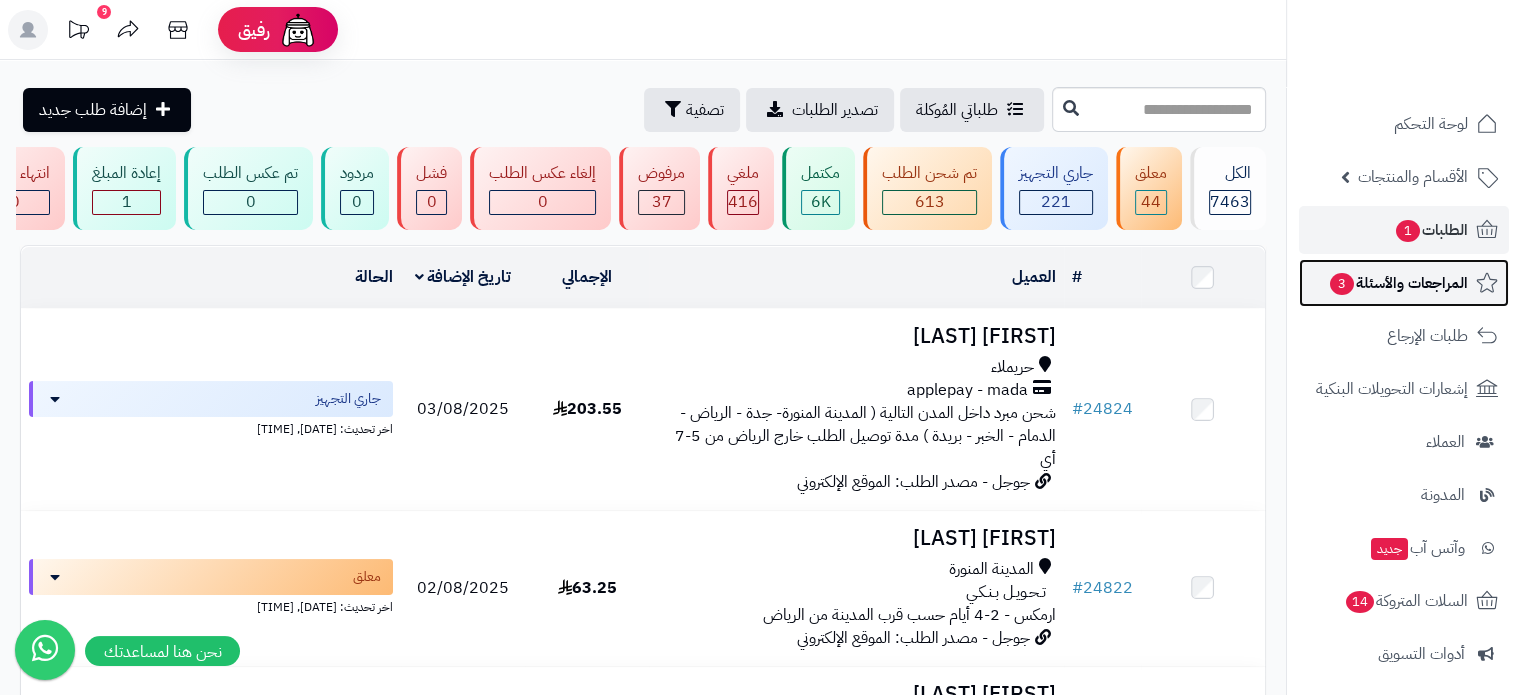 click on "المراجعات والأسئلة  3" at bounding box center [1398, 283] 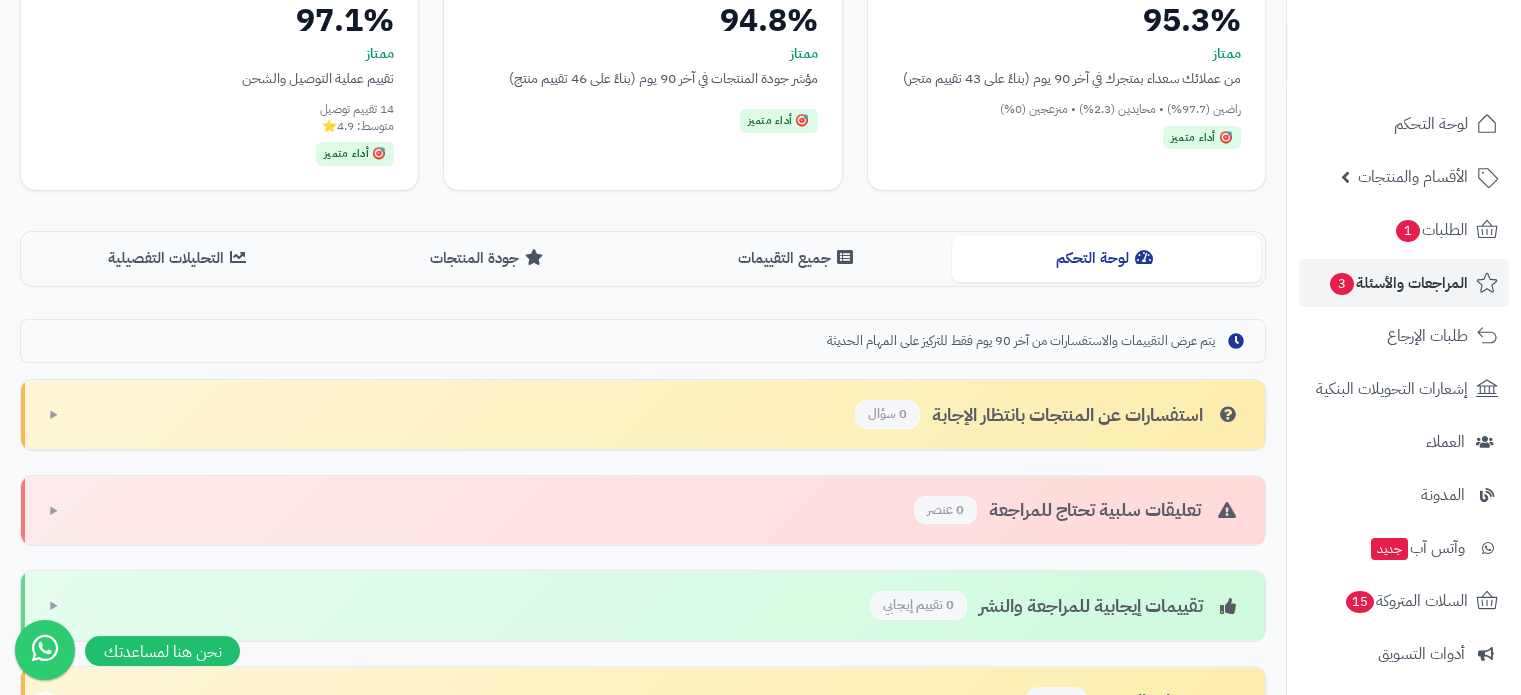 scroll, scrollTop: 400, scrollLeft: 0, axis: vertical 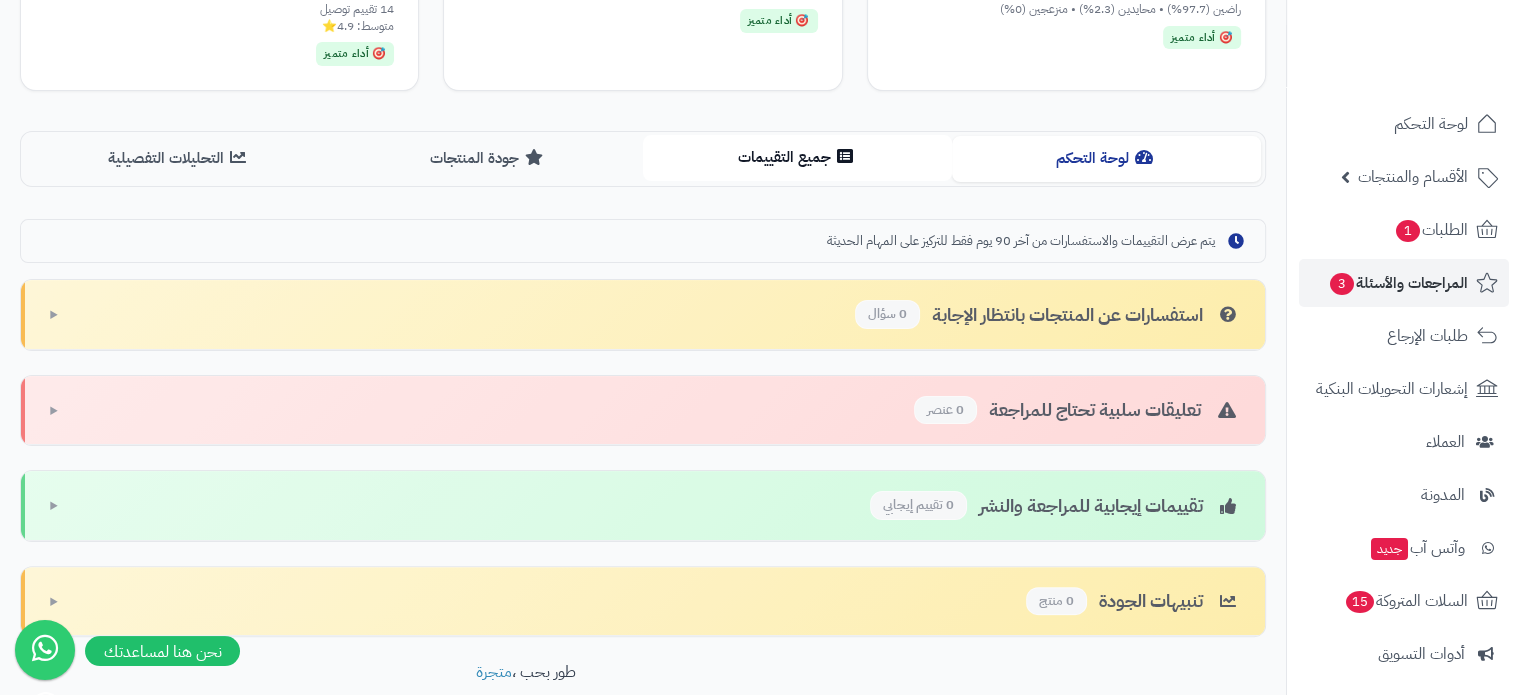click on "جميع التقييمات" at bounding box center [797, 157] 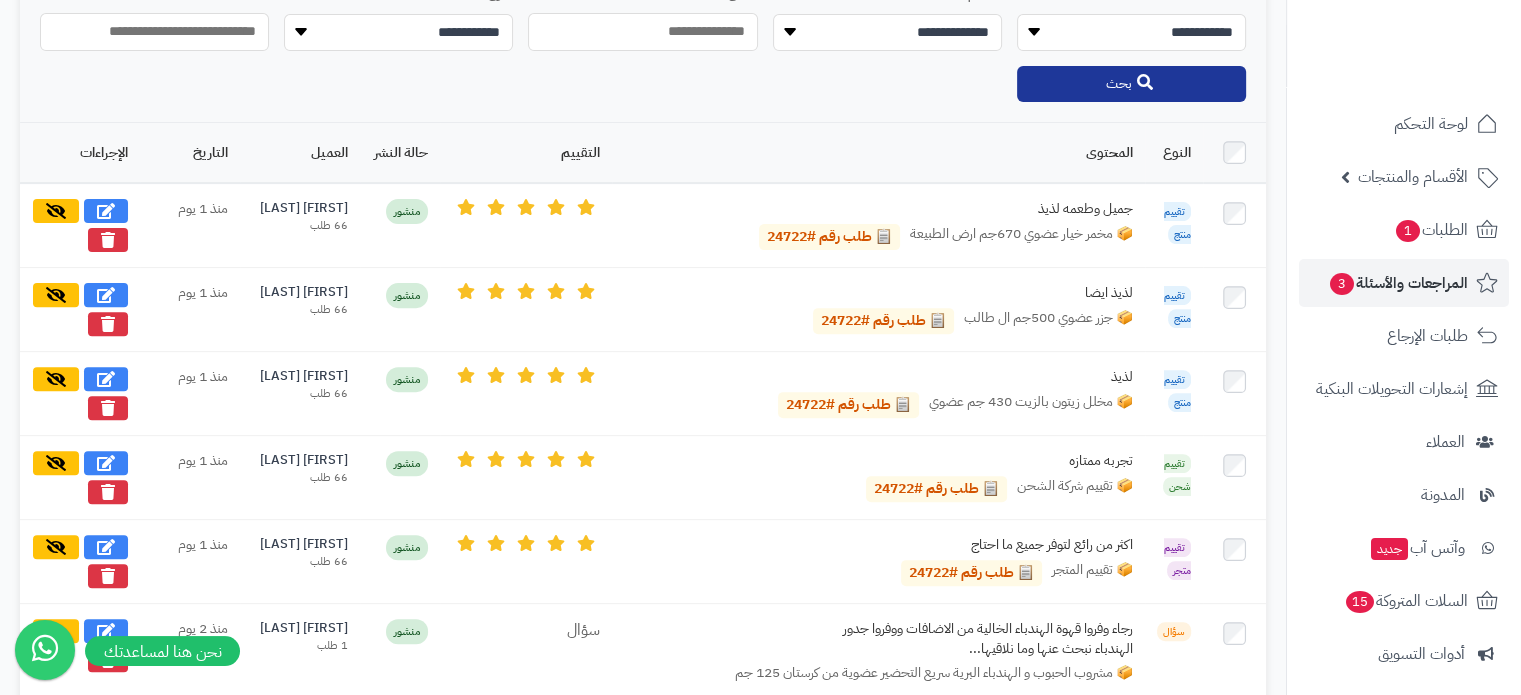 scroll, scrollTop: 700, scrollLeft: 0, axis: vertical 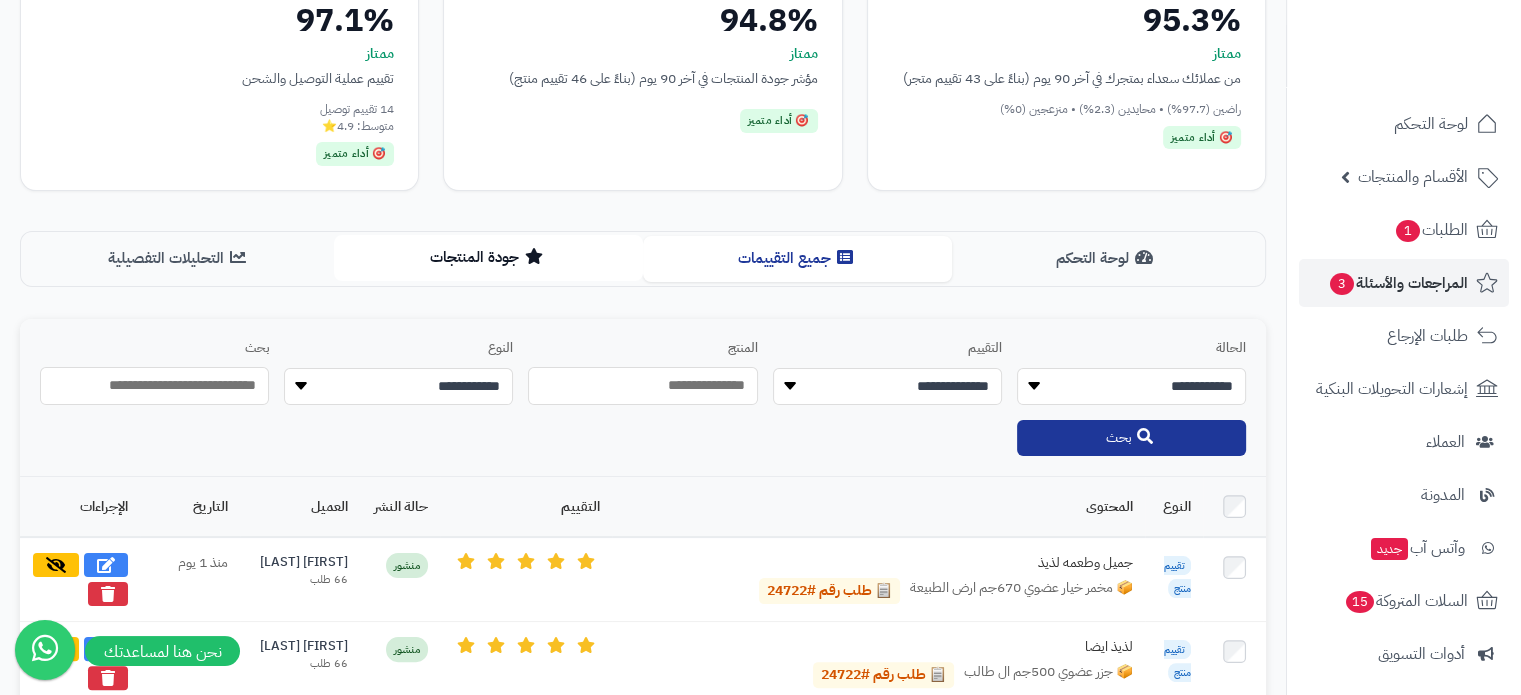click on "جودة المنتجات" at bounding box center (488, 257) 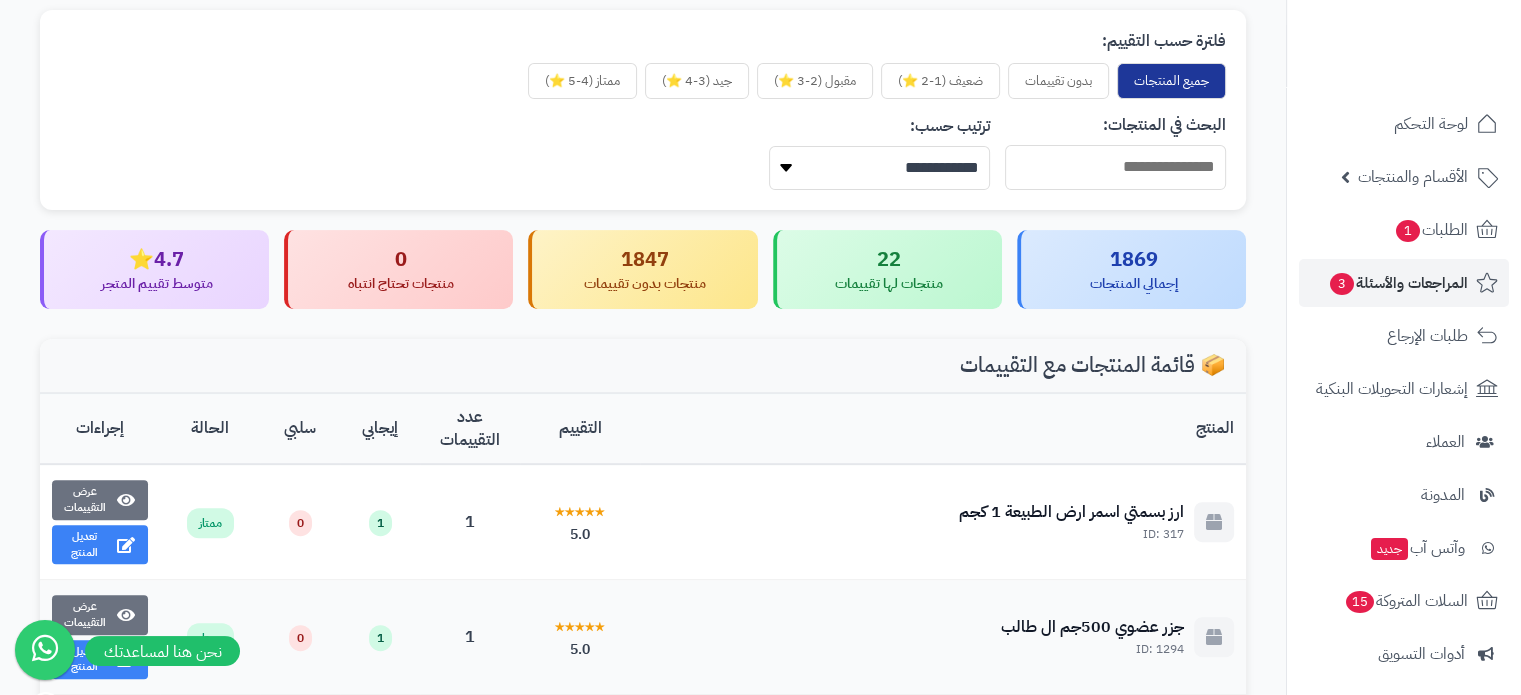 scroll, scrollTop: 700, scrollLeft: 0, axis: vertical 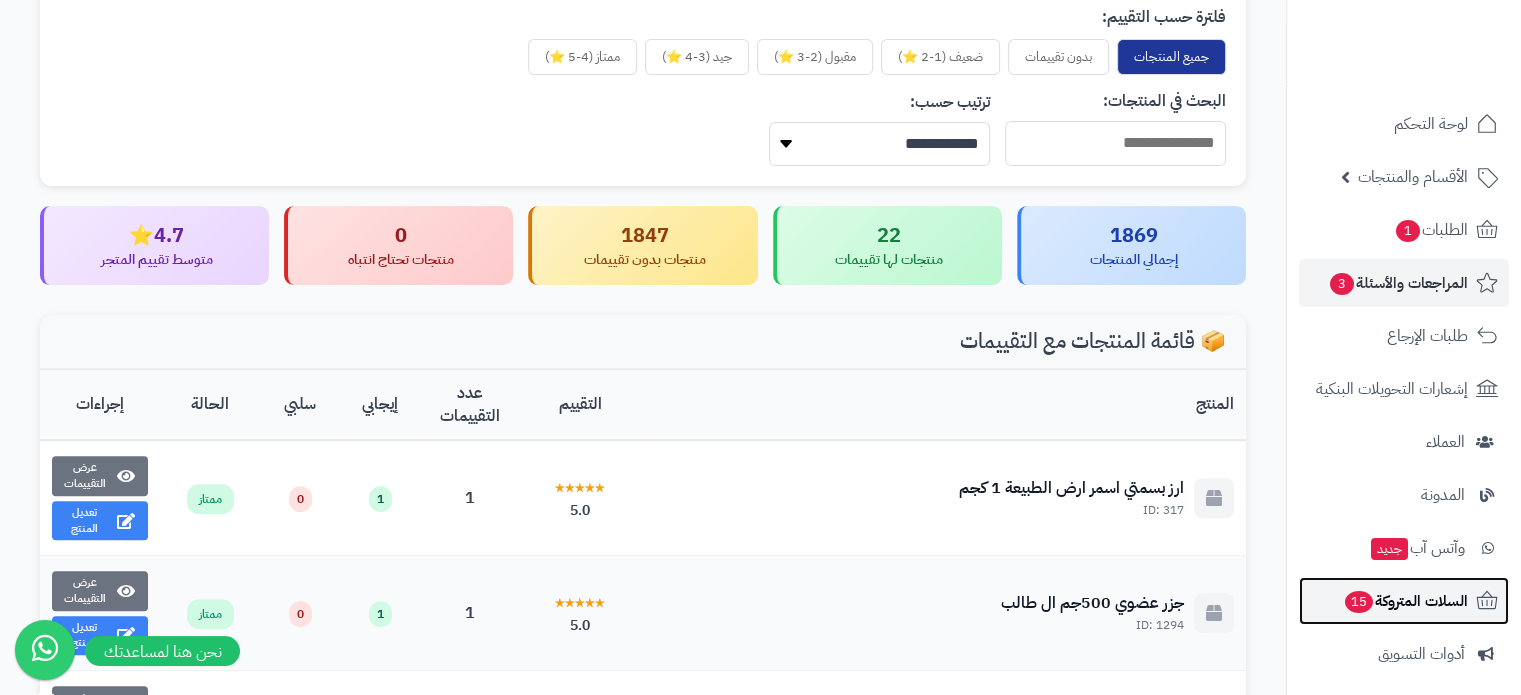 click on "السلات المتروكة  15" at bounding box center (1405, 601) 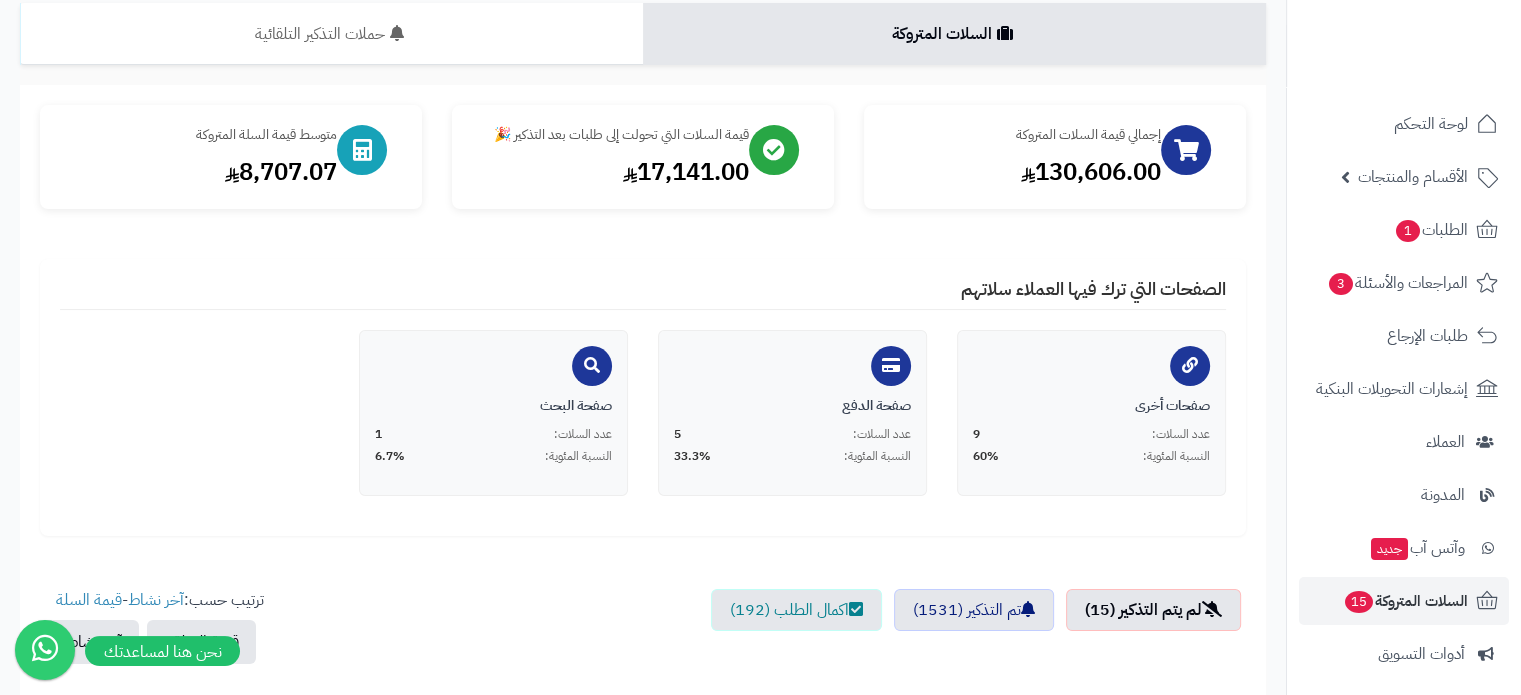scroll, scrollTop: 400, scrollLeft: 0, axis: vertical 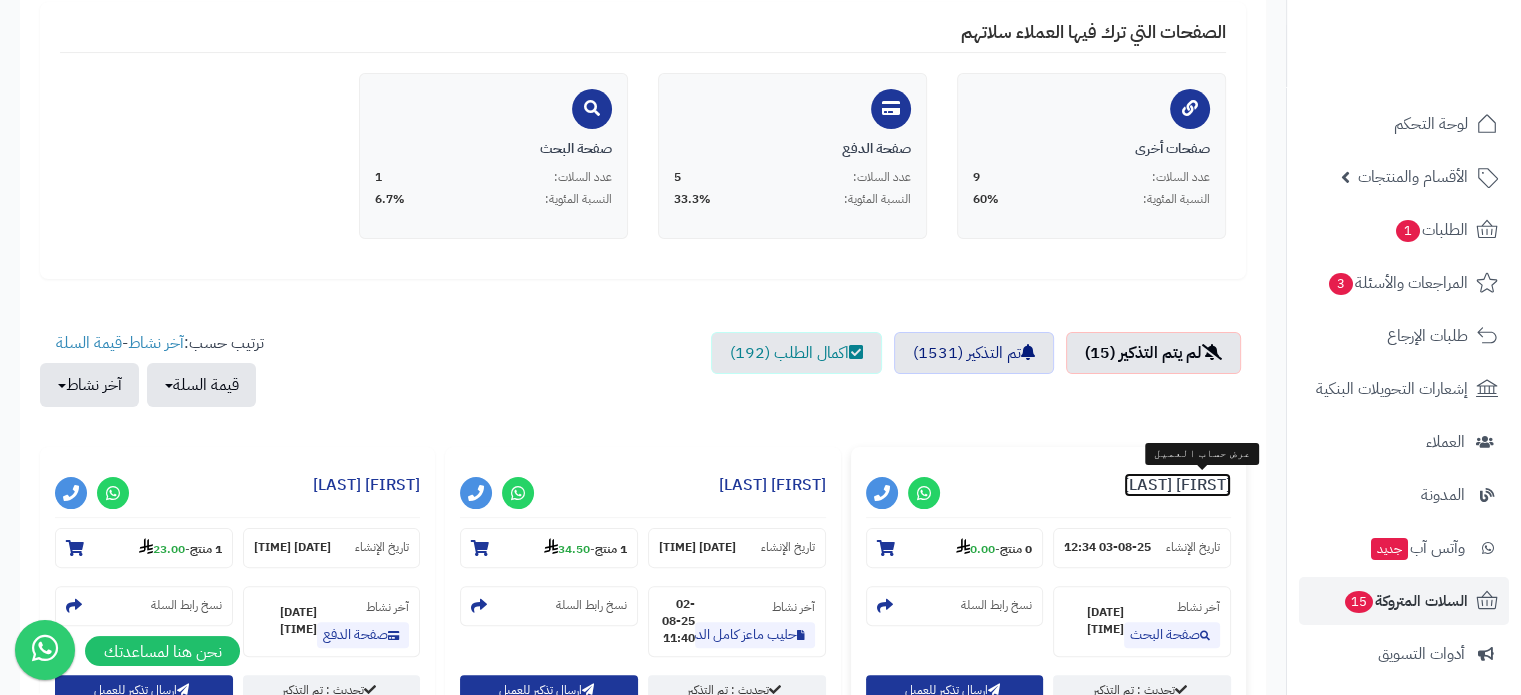 click on "دلال صالح" at bounding box center (1177, 485) 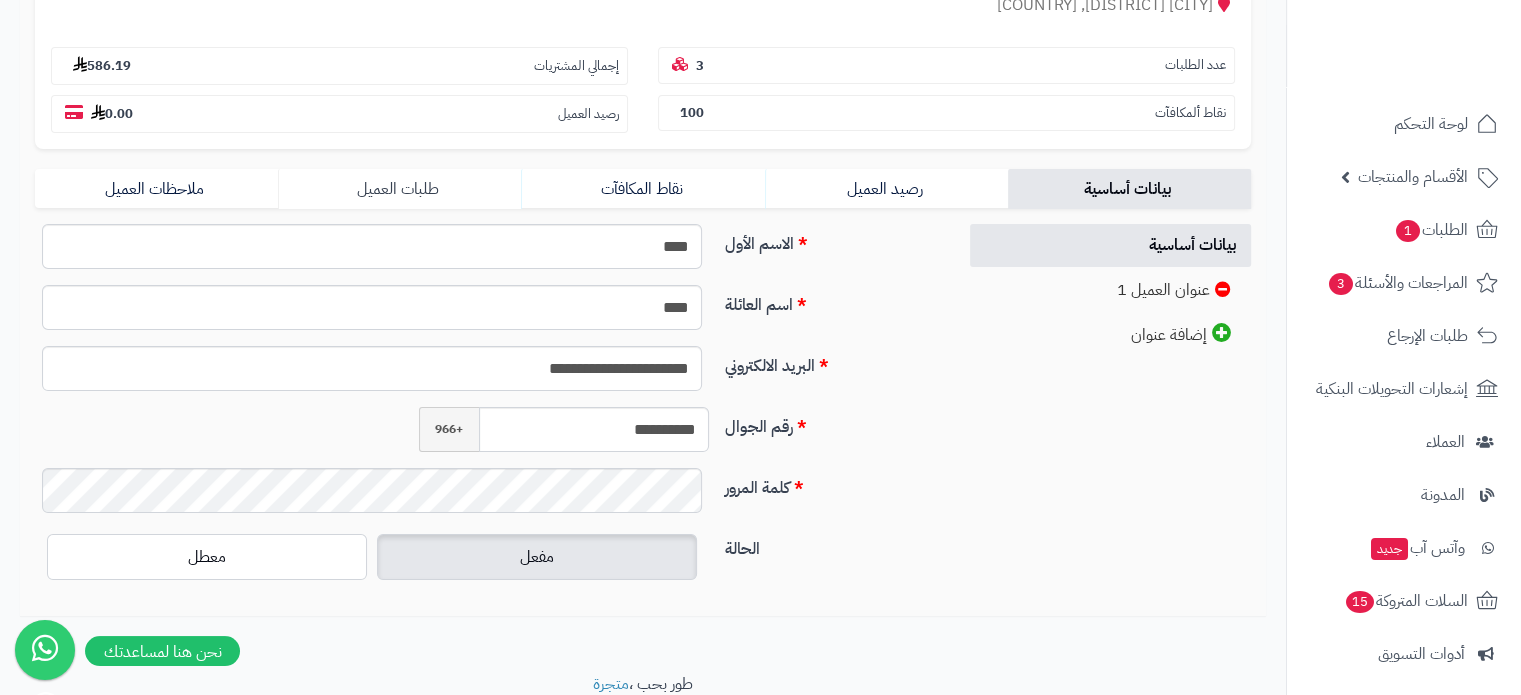 scroll, scrollTop: 0, scrollLeft: 0, axis: both 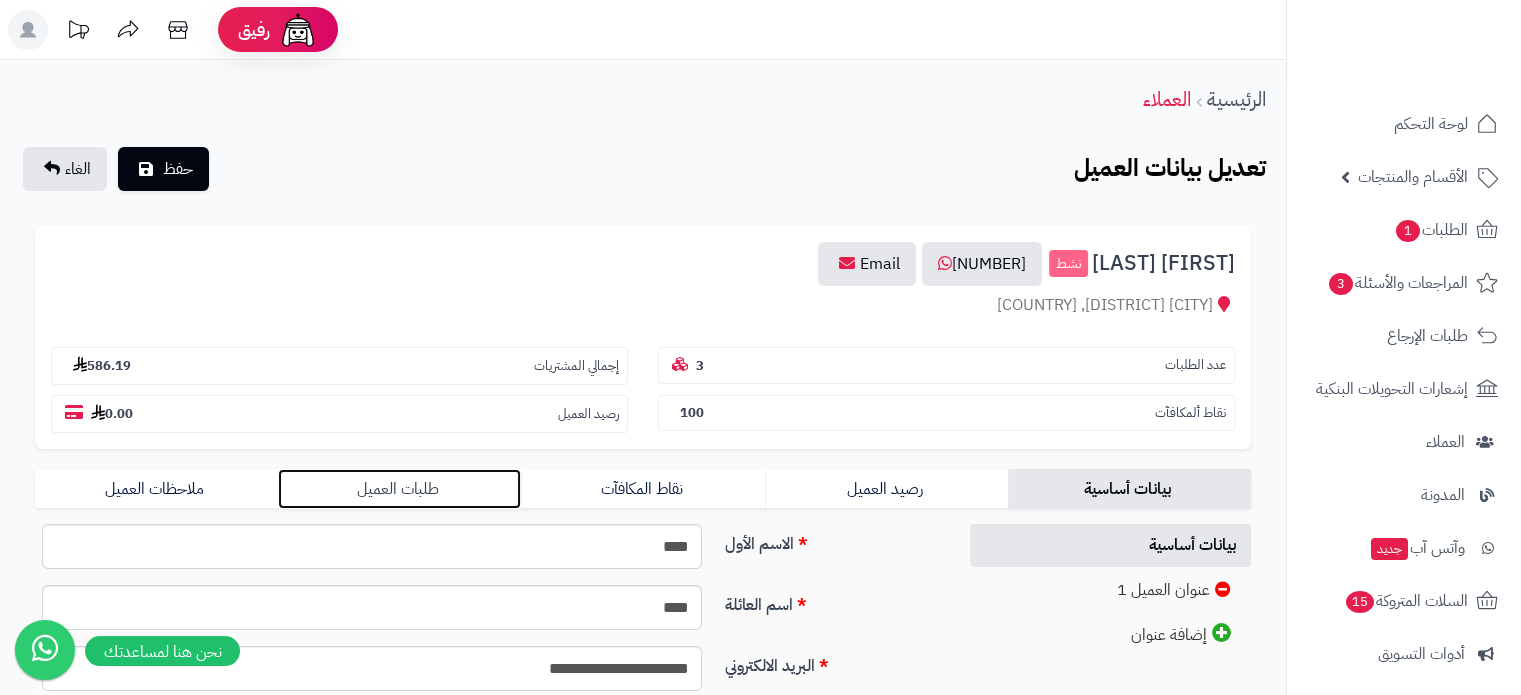 click on "طلبات العميل" at bounding box center (399, 489) 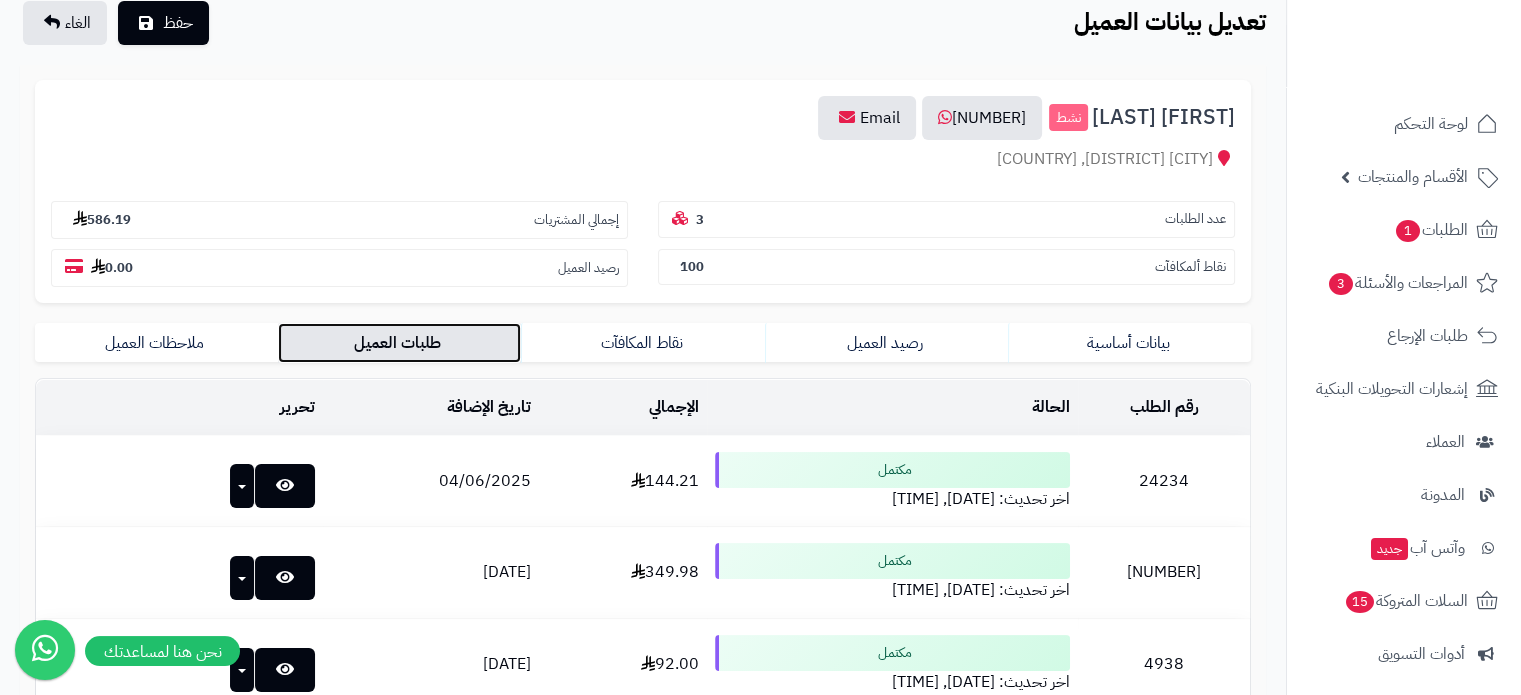 scroll, scrollTop: 300, scrollLeft: 0, axis: vertical 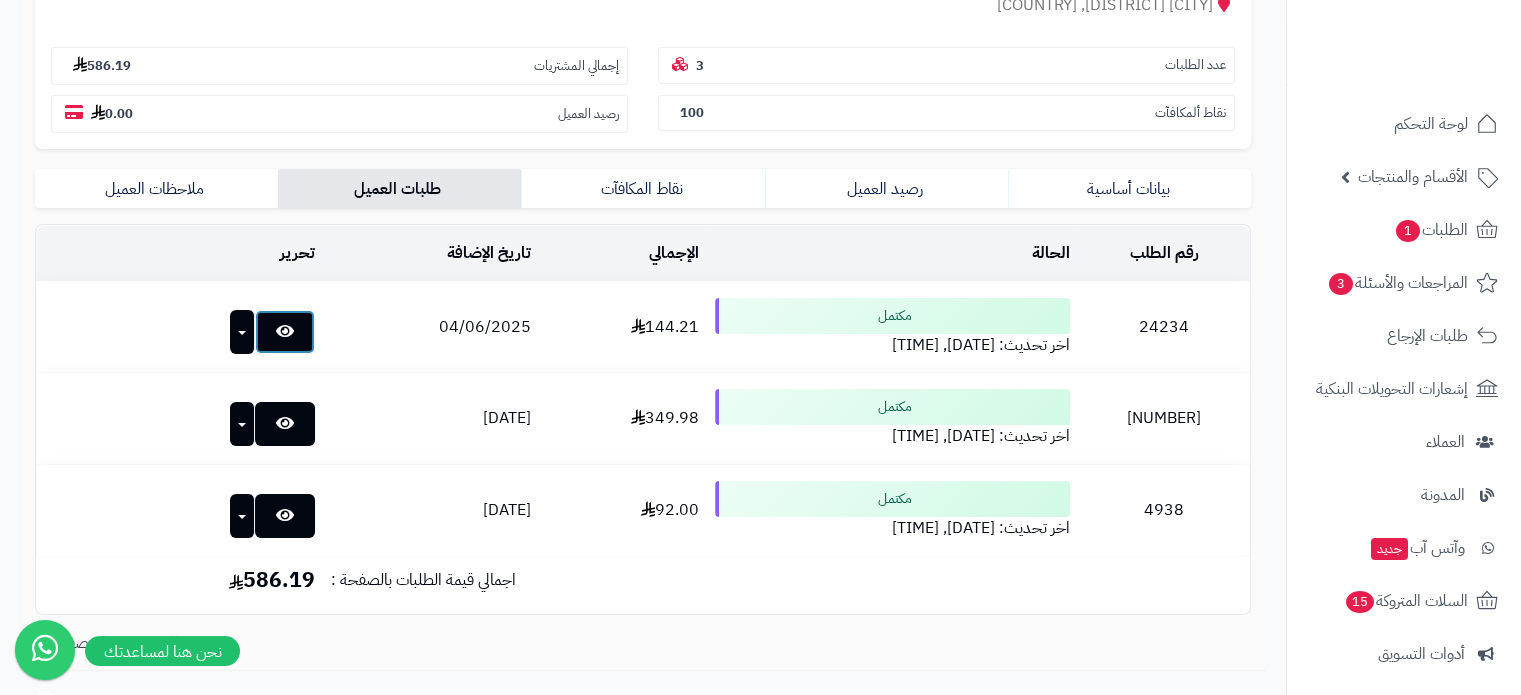 click at bounding box center [285, 332] 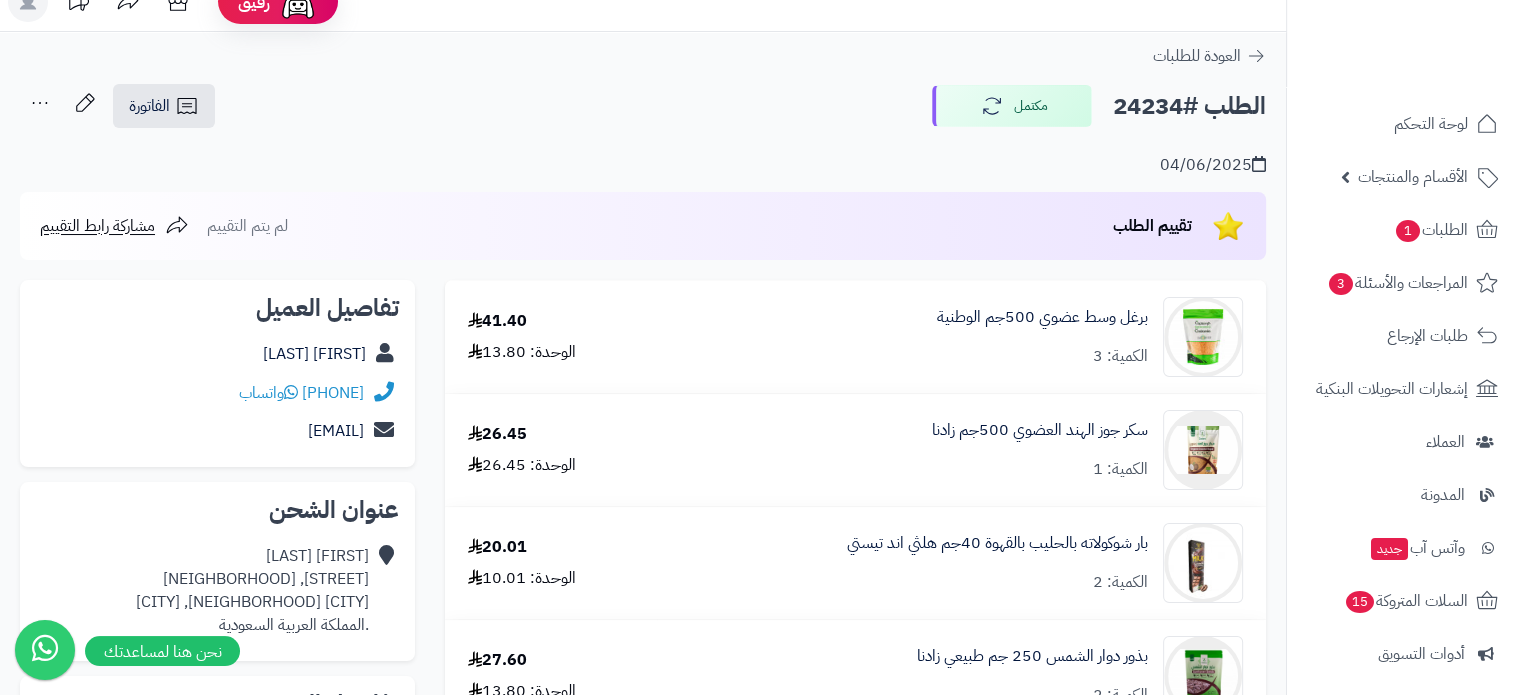 scroll, scrollTop: 0, scrollLeft: 0, axis: both 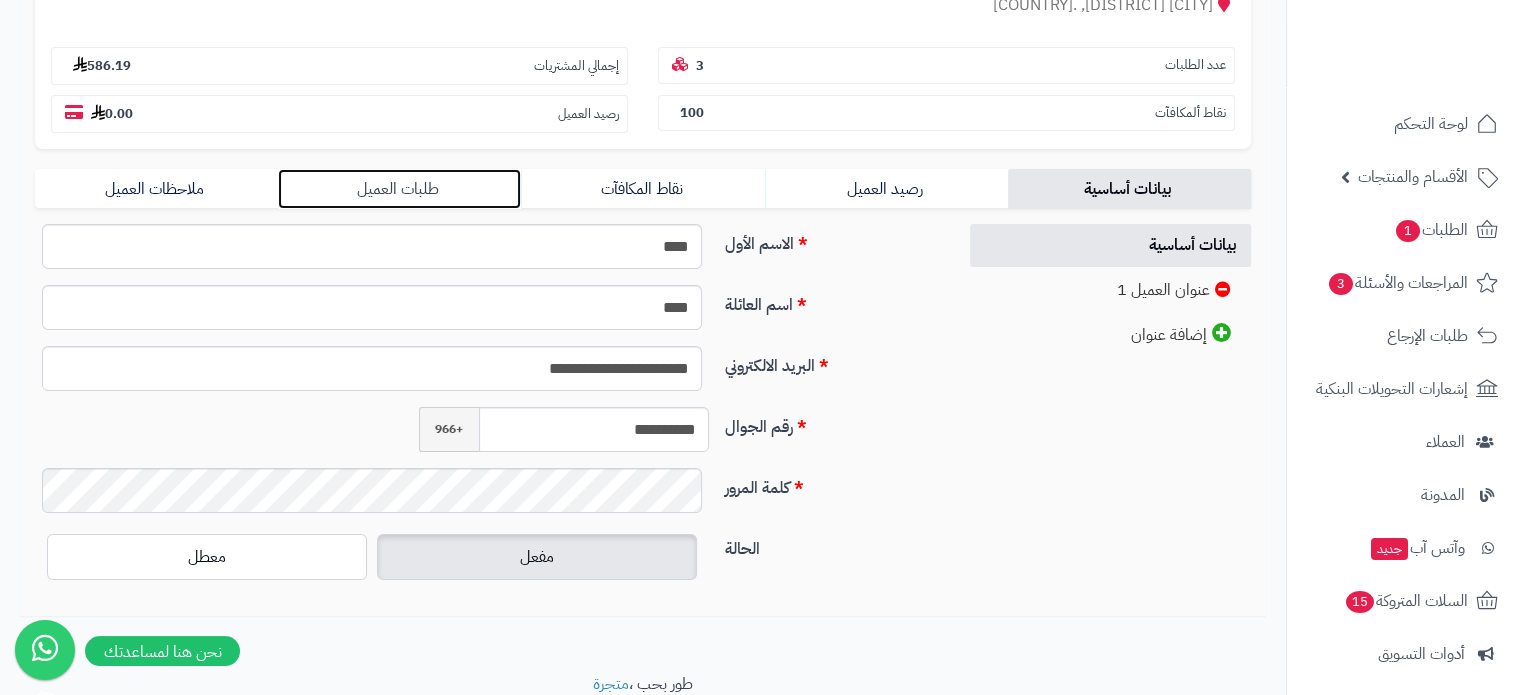 click on "طلبات العميل" at bounding box center (399, 189) 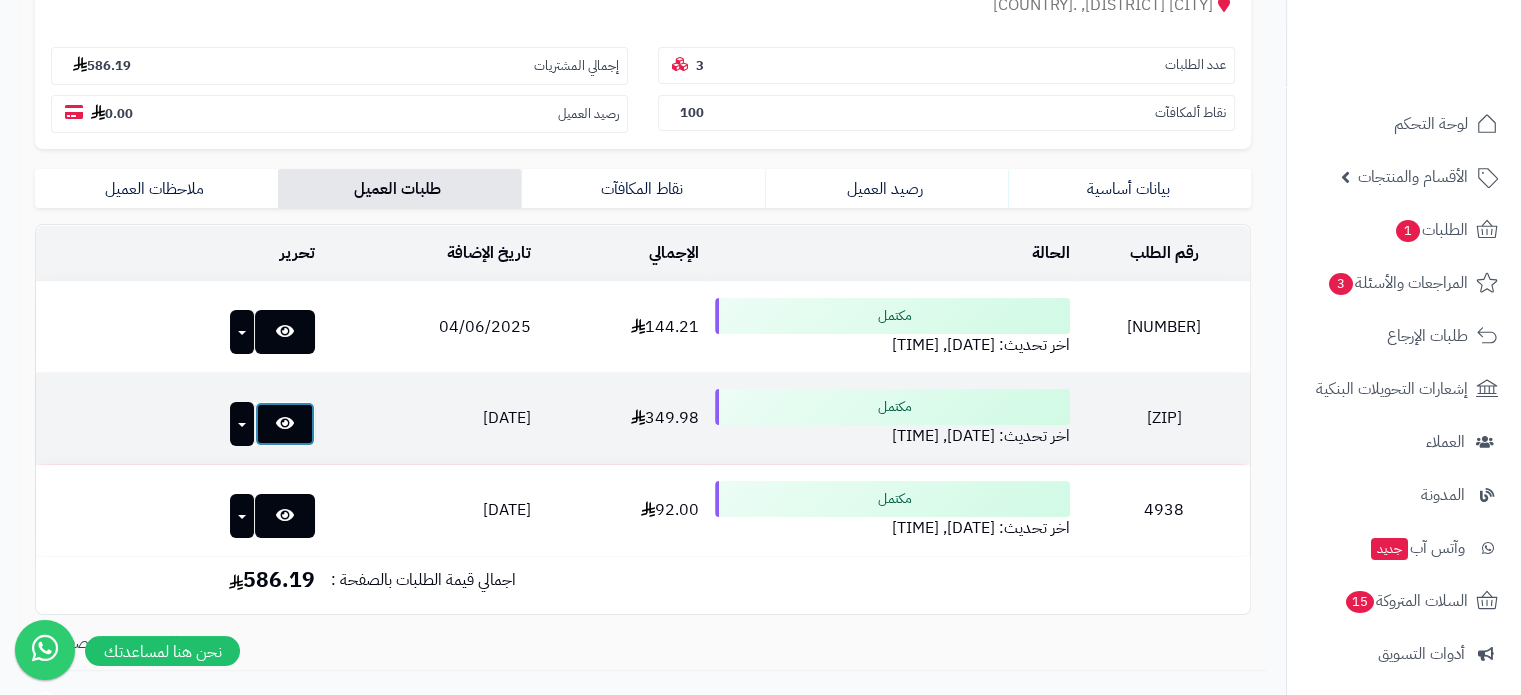 click at bounding box center [285, 423] 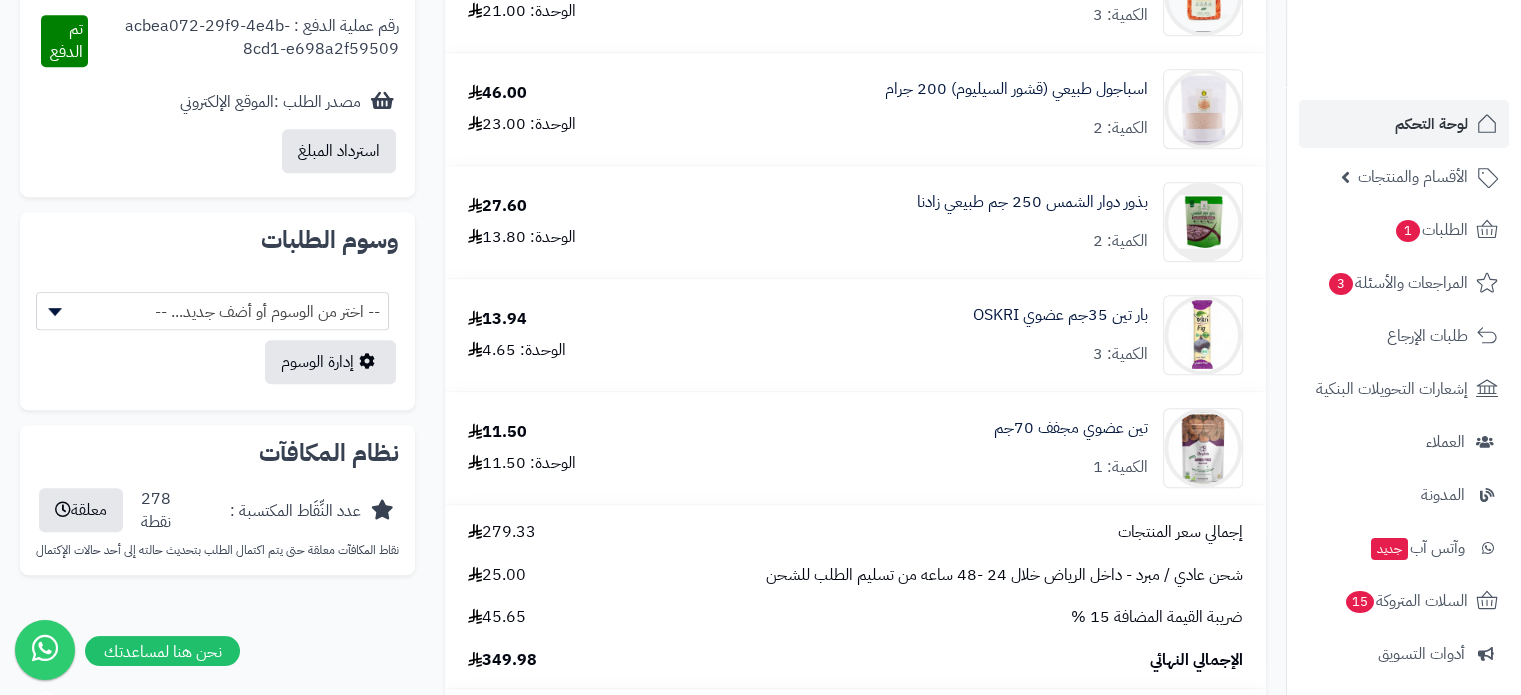scroll, scrollTop: 1000, scrollLeft: 0, axis: vertical 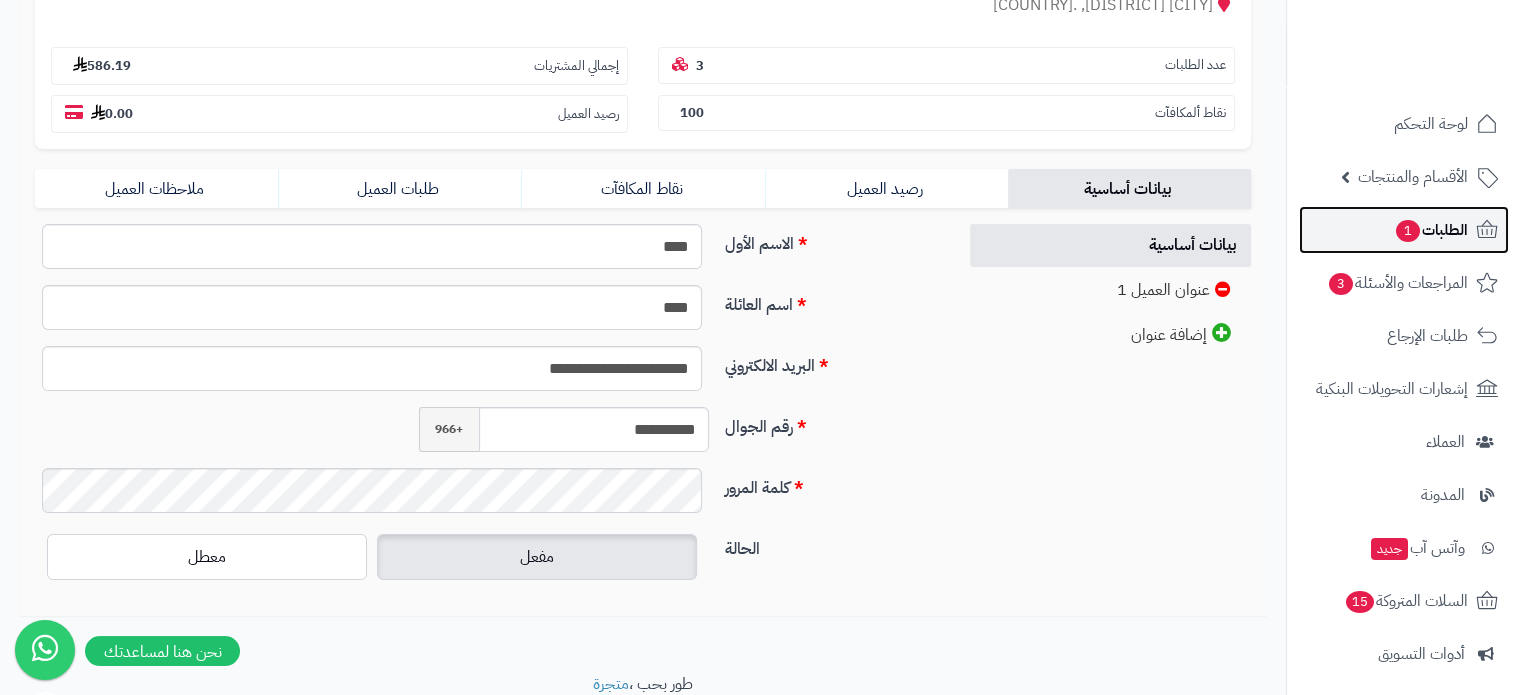 click on "الطلبات  1" at bounding box center (1431, 230) 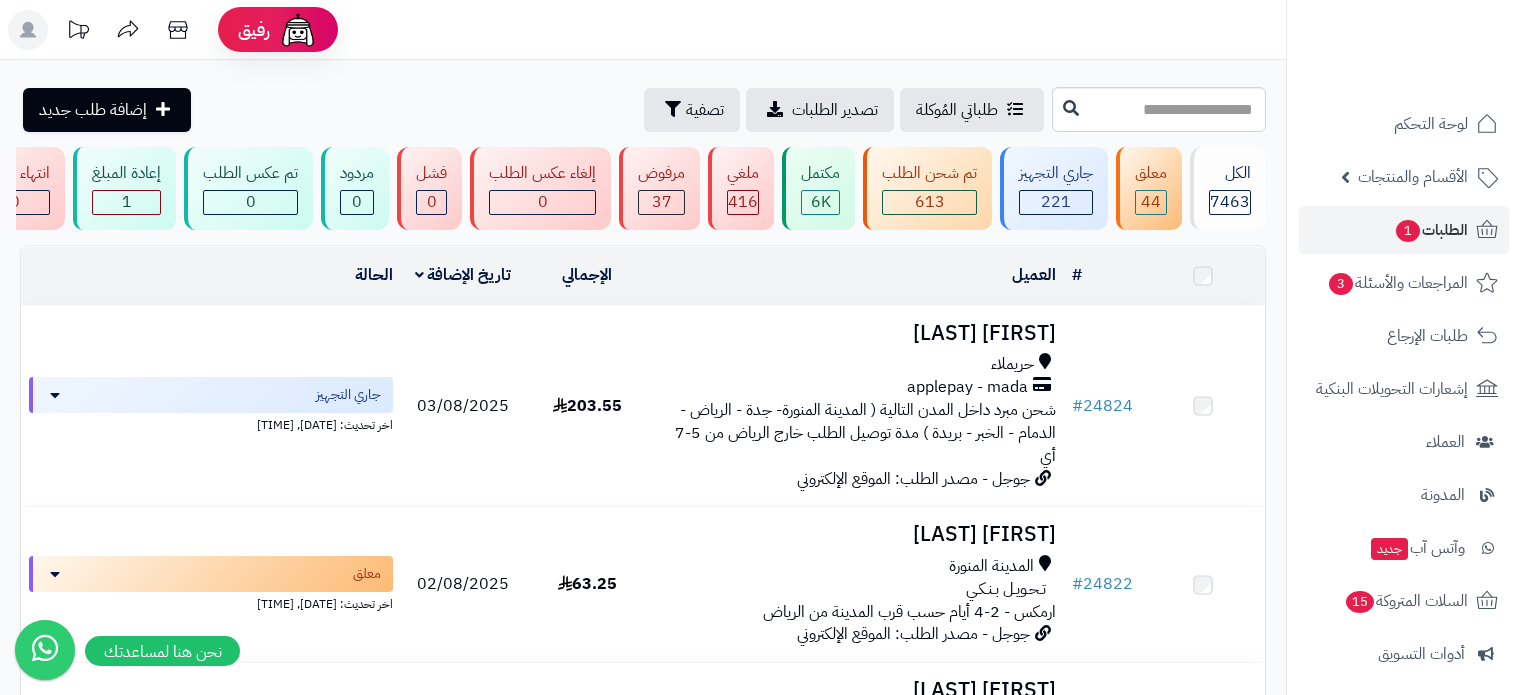 scroll, scrollTop: 0, scrollLeft: 0, axis: both 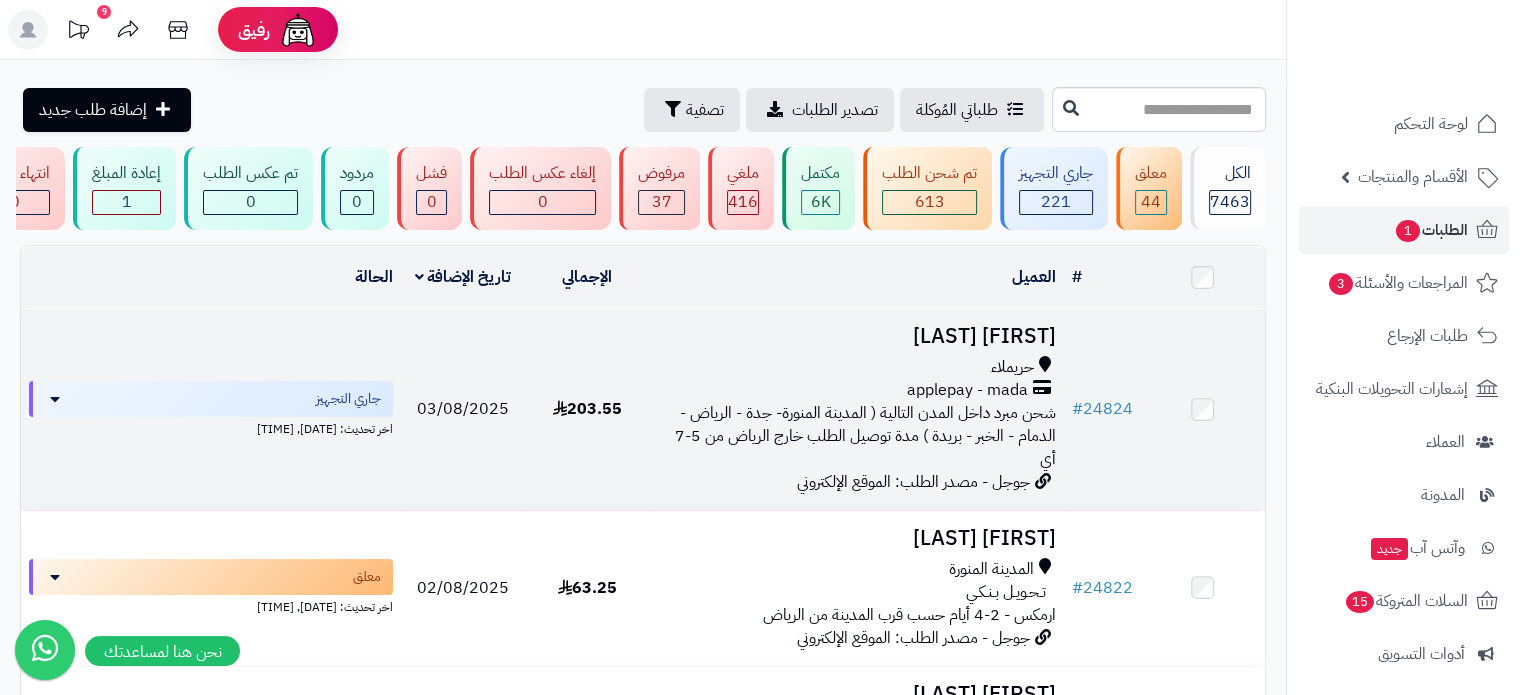 click on "حريملاء" at bounding box center [1012, 367] 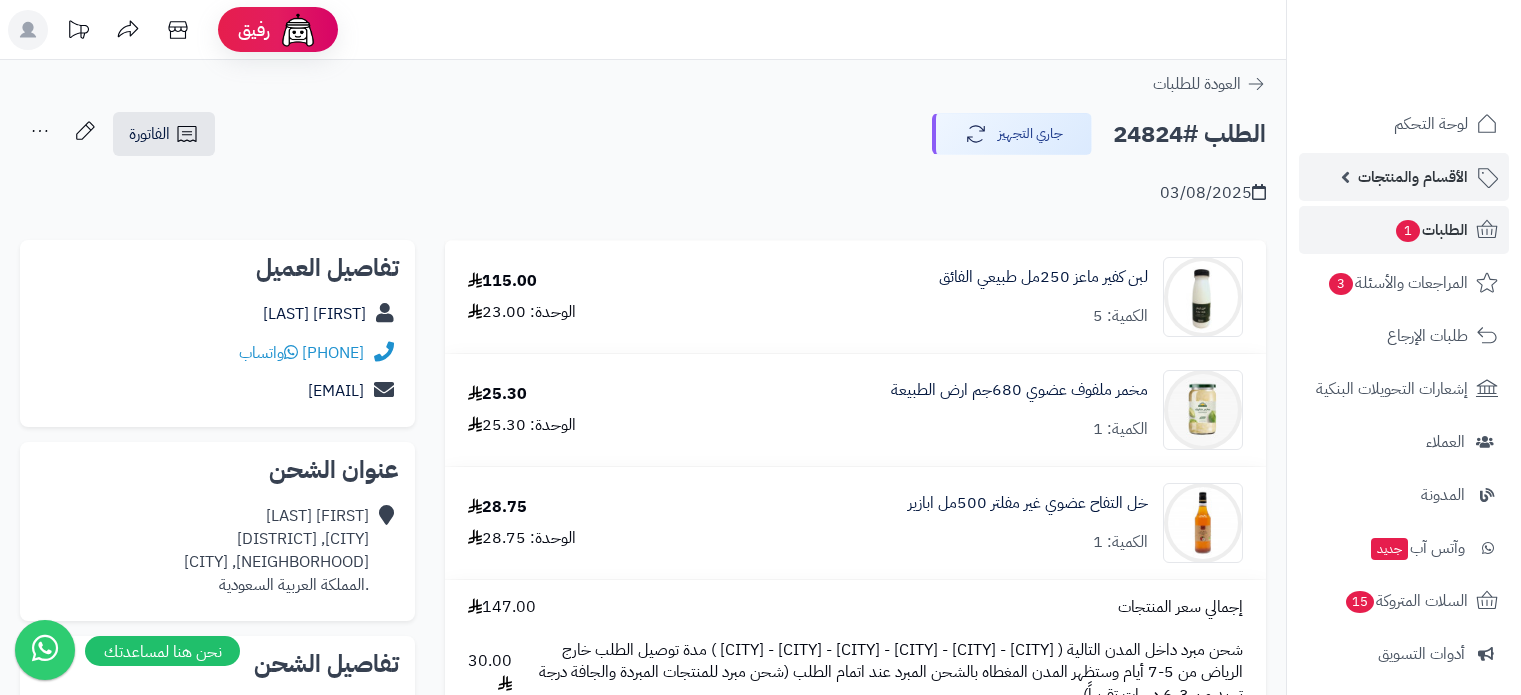 scroll, scrollTop: 0, scrollLeft: 0, axis: both 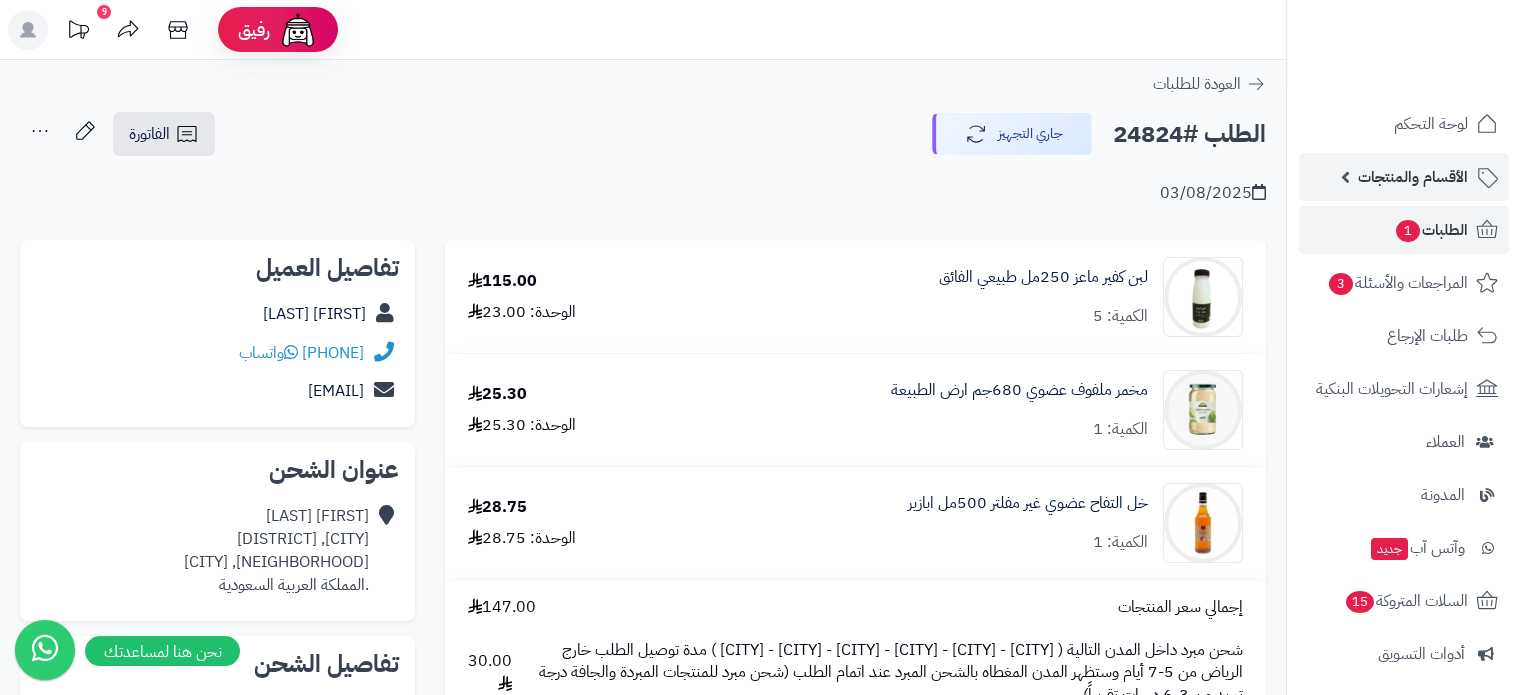 click on "الأقسام والمنتجات" at bounding box center (1413, 177) 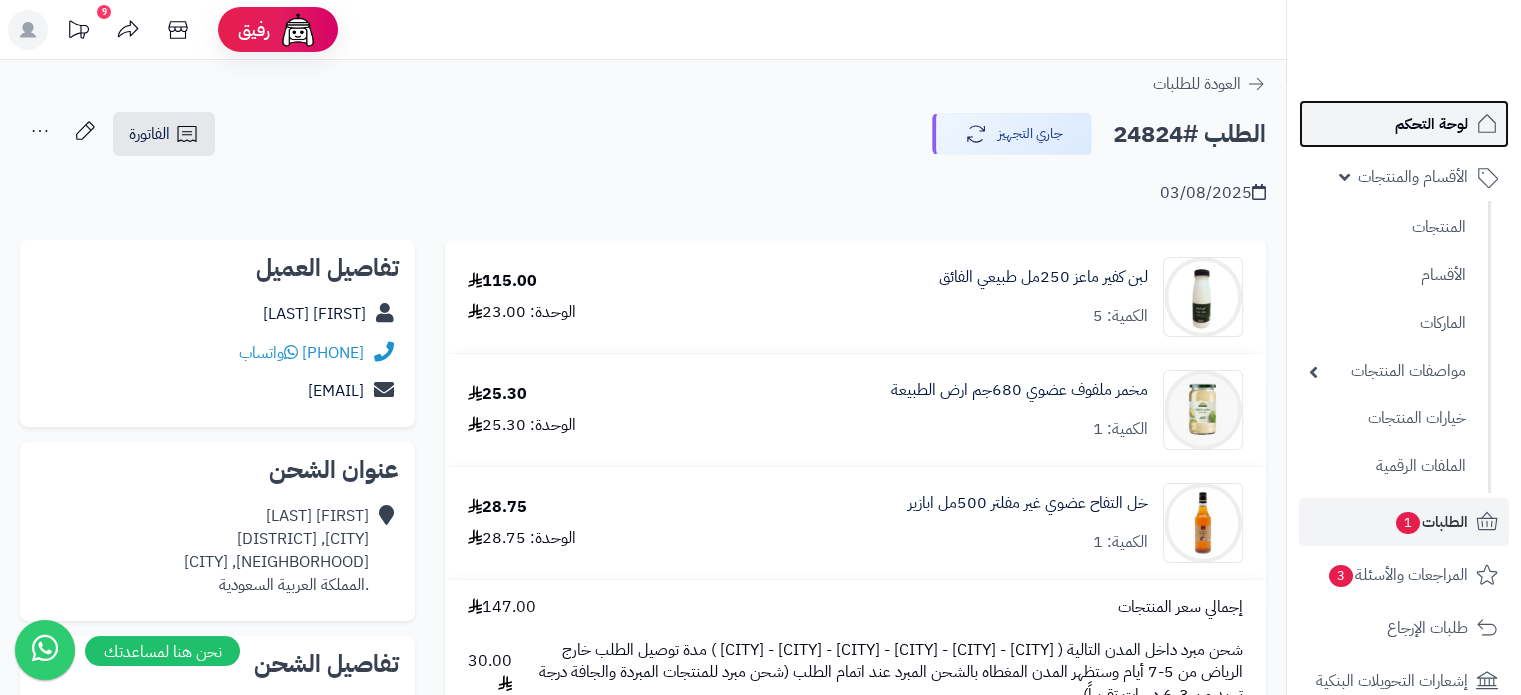click on "لوحة التحكم" at bounding box center (1431, 124) 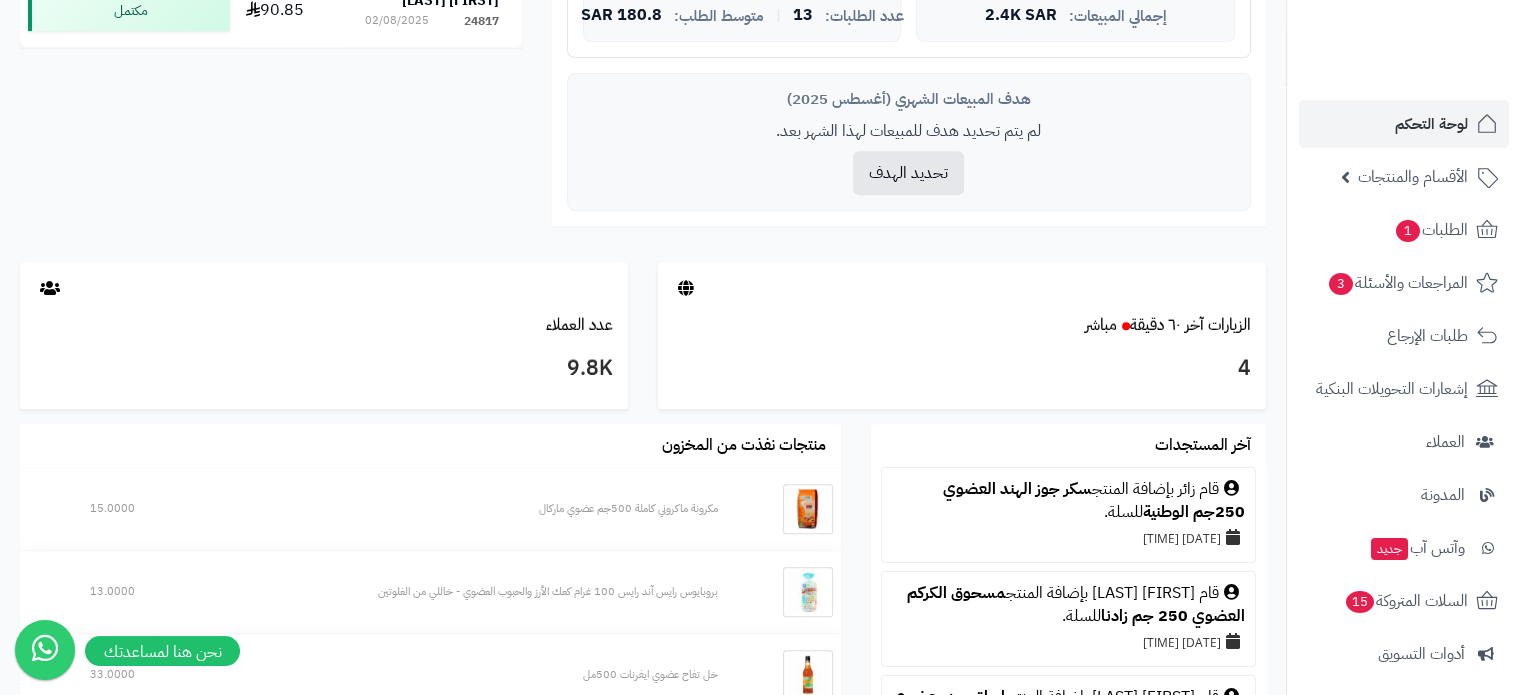 scroll, scrollTop: 1000, scrollLeft: 0, axis: vertical 